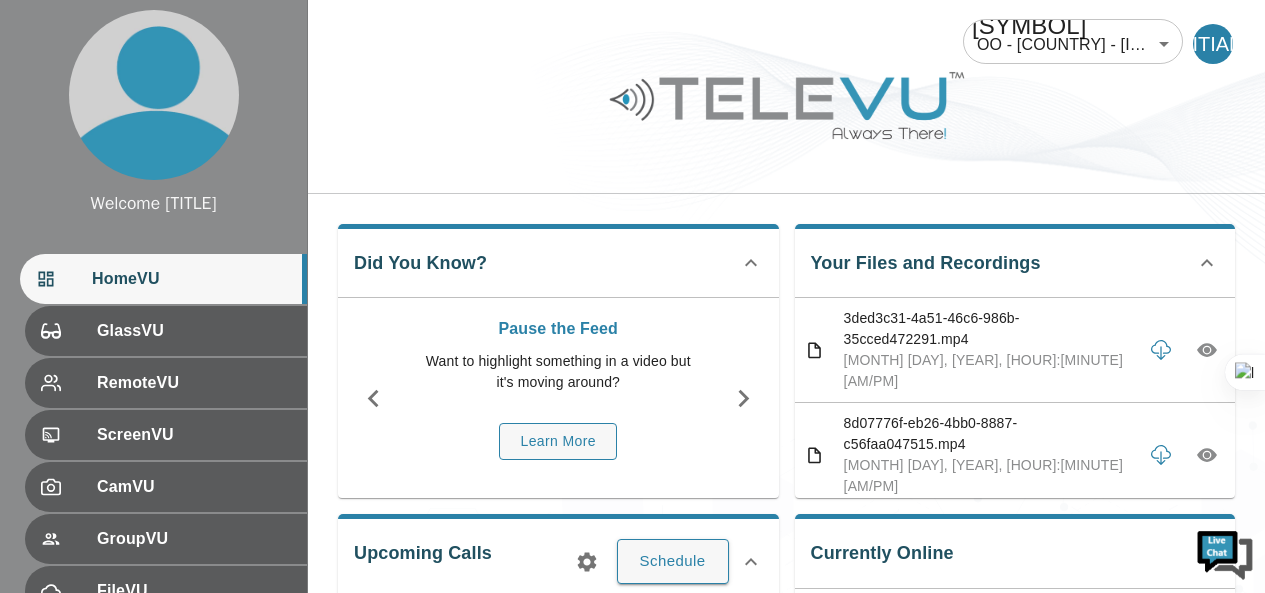 scroll, scrollTop: 472, scrollLeft: 0, axis: vertical 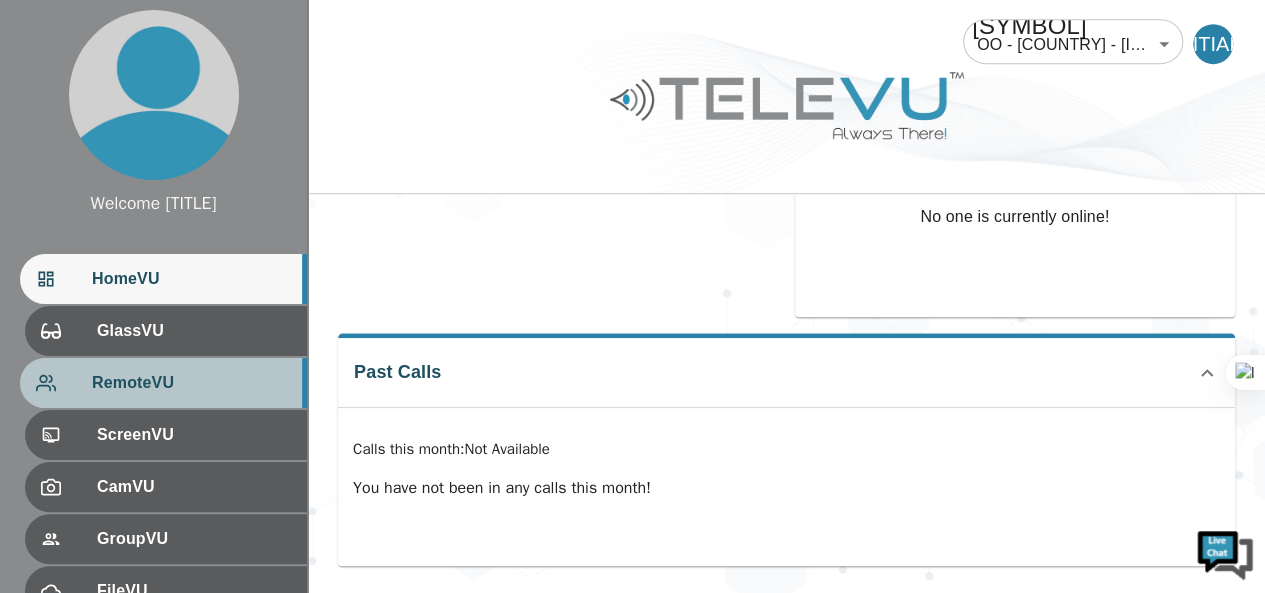 click on "RemoteVU" at bounding box center [191, 383] 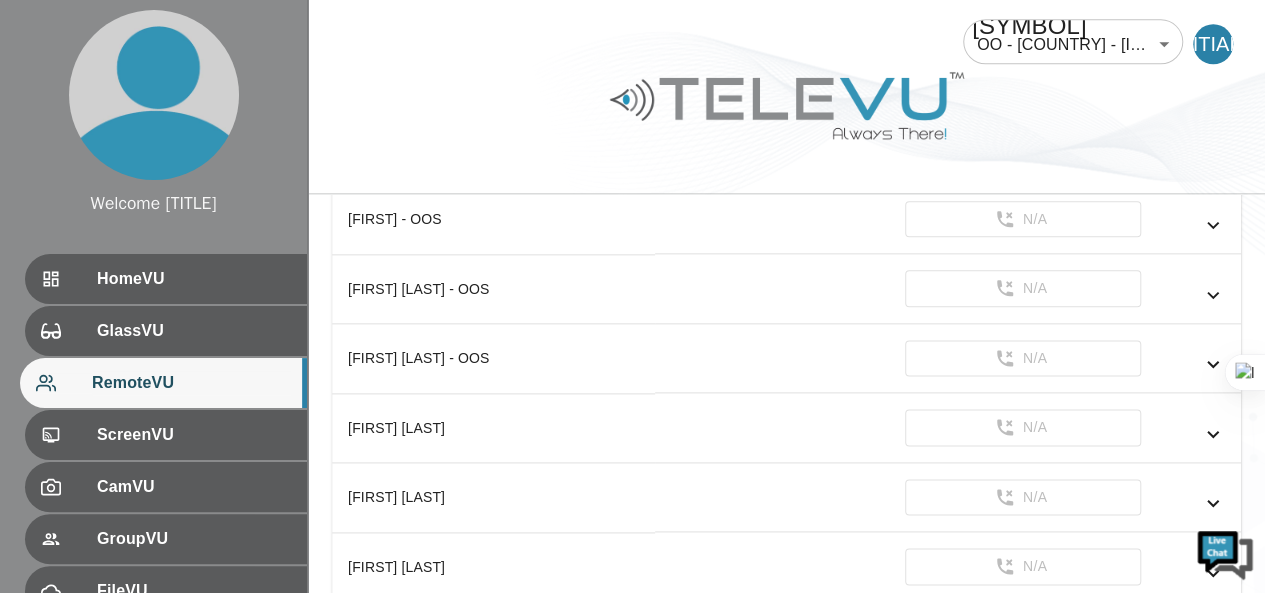 scroll, scrollTop: 1289, scrollLeft: 0, axis: vertical 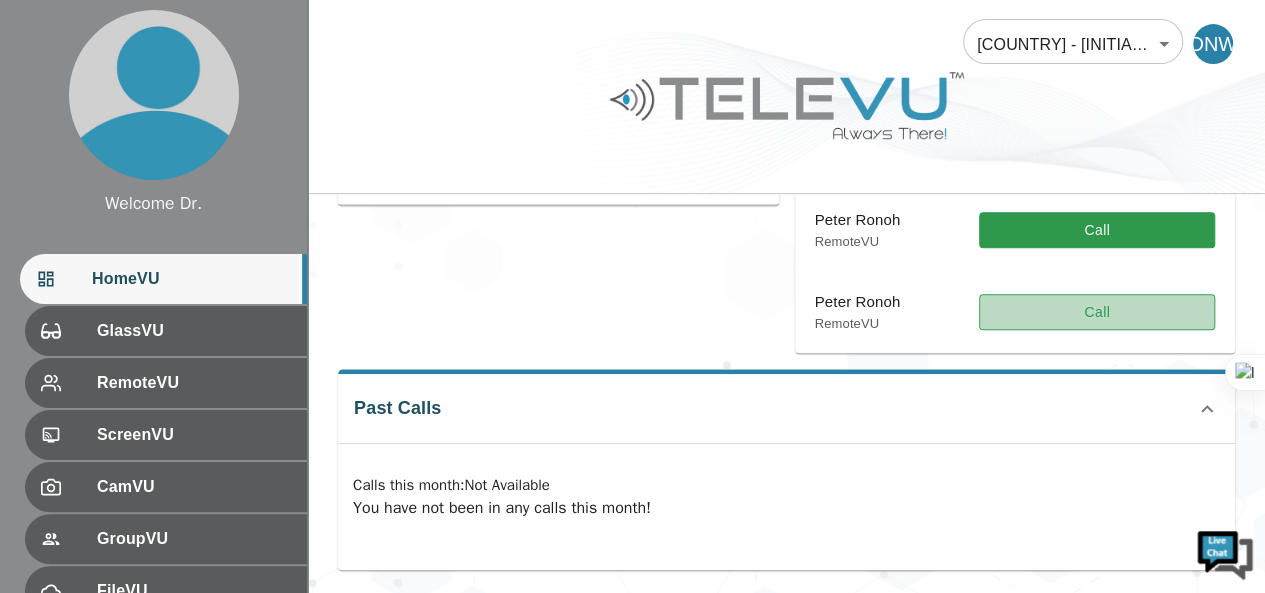 click on "Call" at bounding box center [1097, 312] 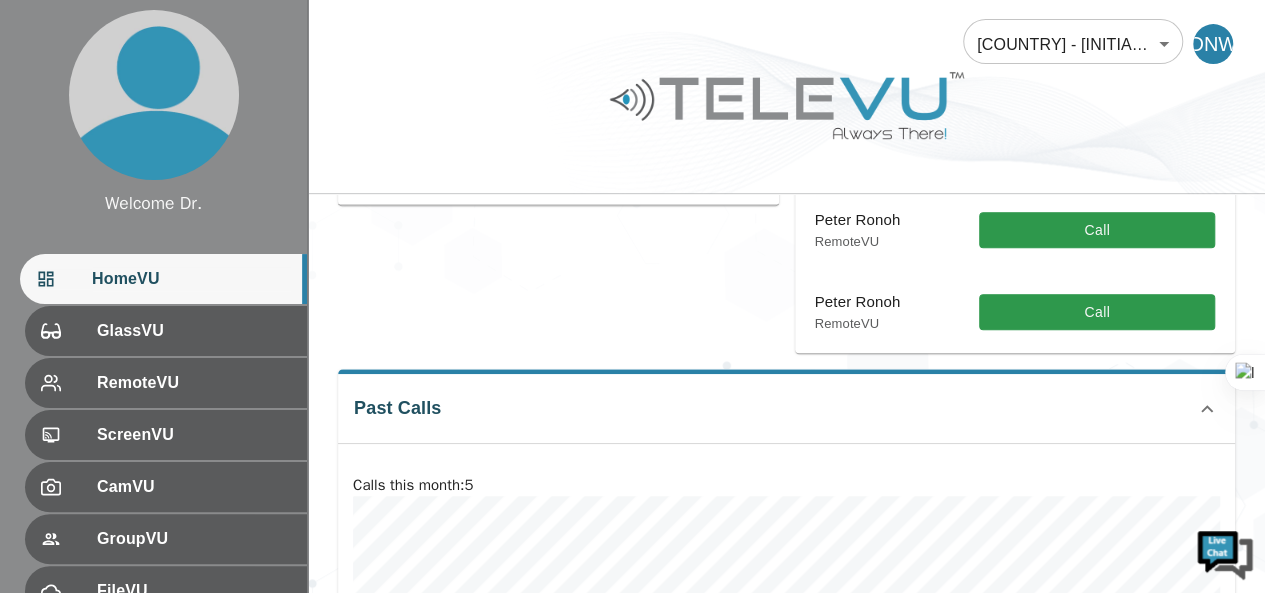 scroll, scrollTop: 0, scrollLeft: 0, axis: both 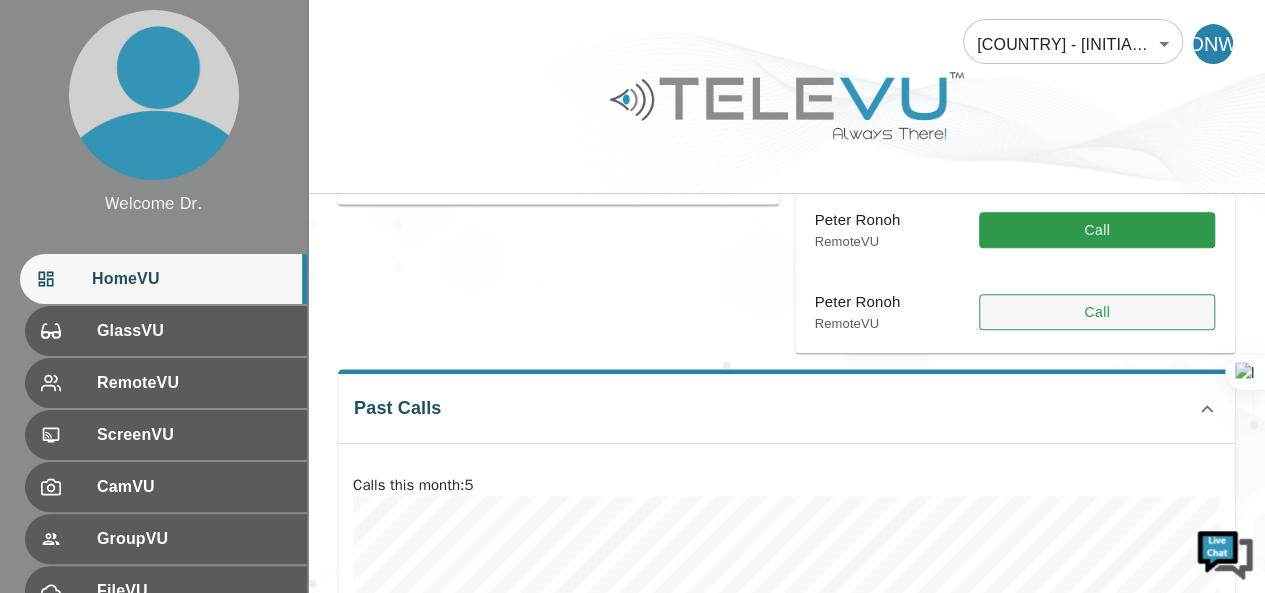 click on "Call" at bounding box center (1097, 312) 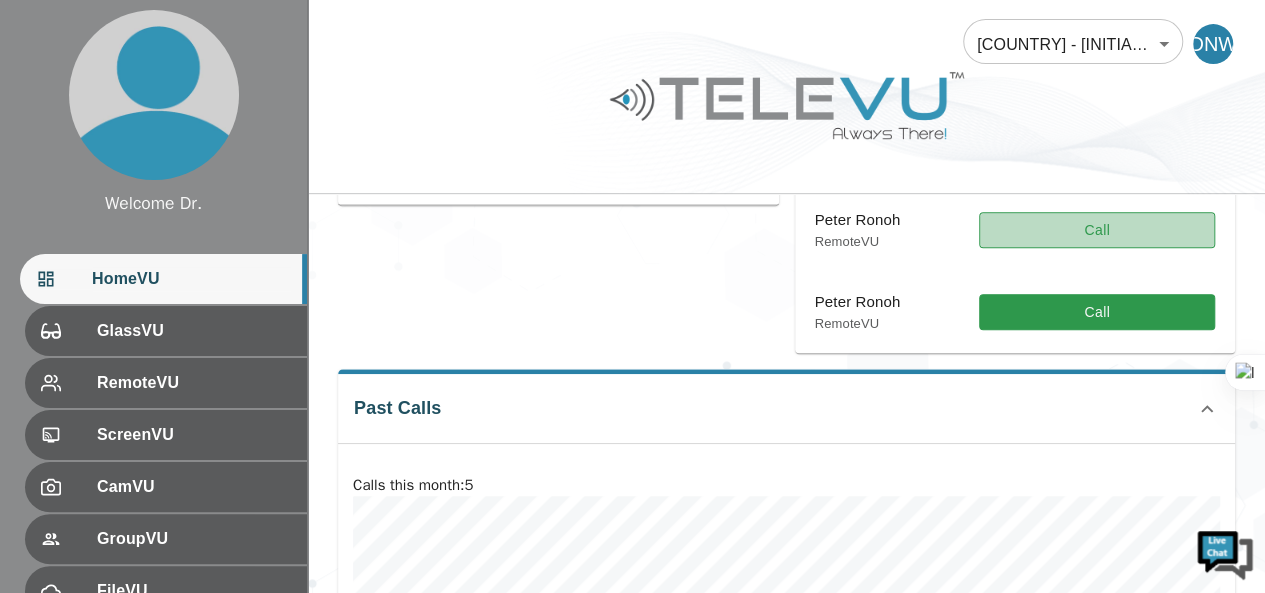 click on "Call" at bounding box center [1097, 230] 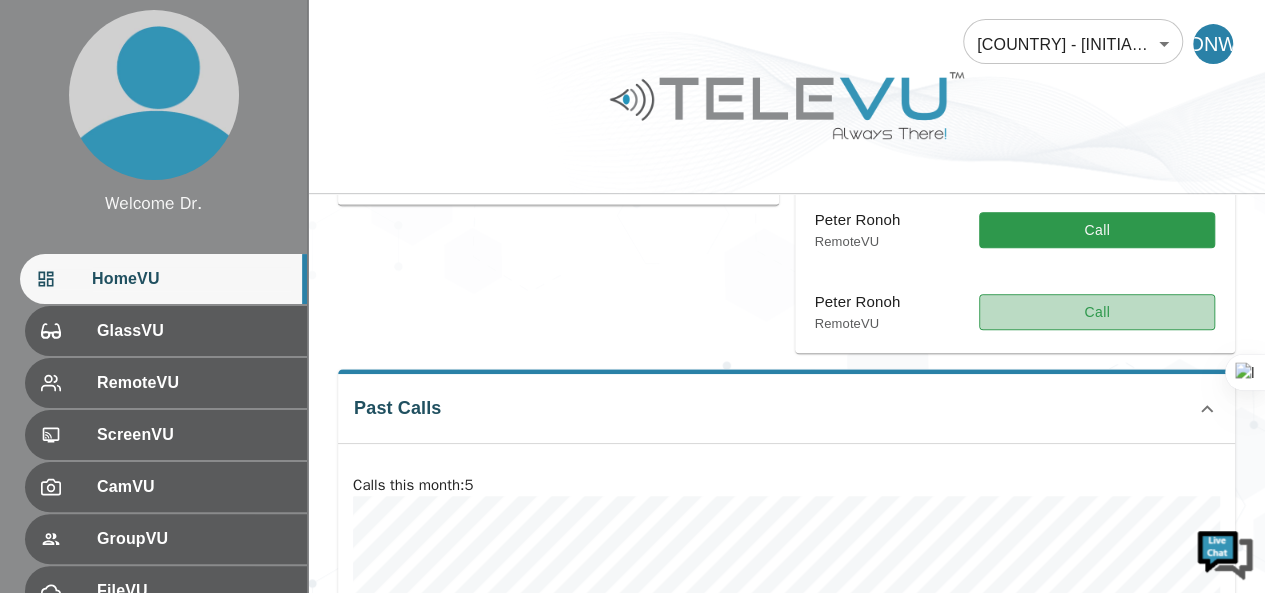 click on "Call" at bounding box center (1097, 312) 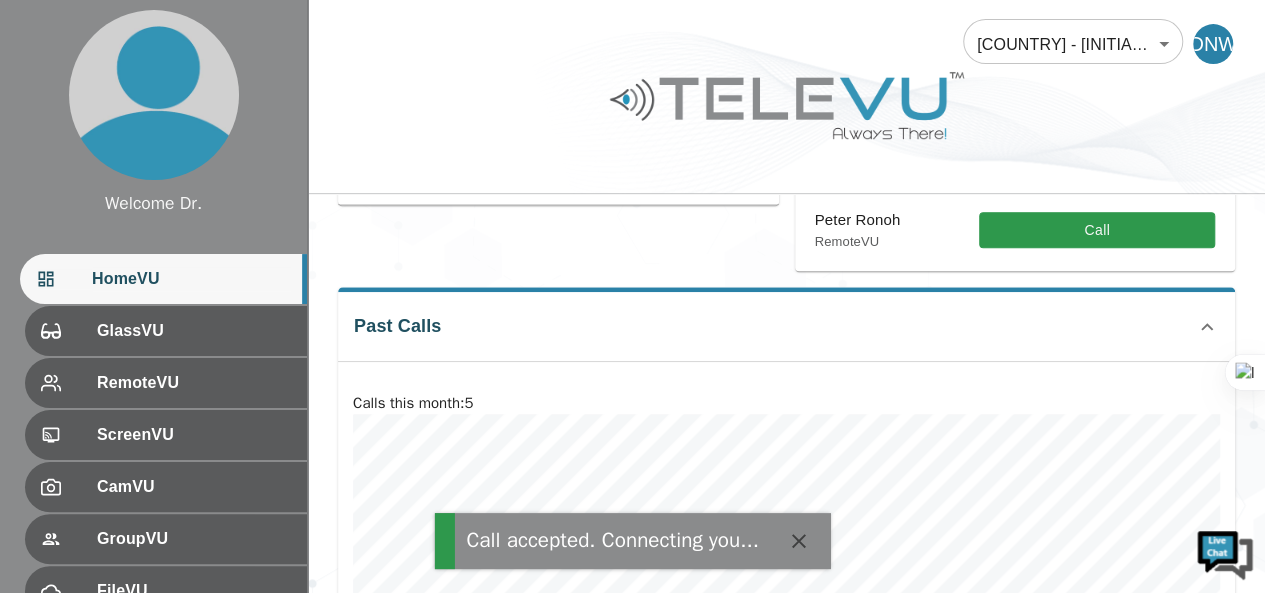 scroll, scrollTop: 0, scrollLeft: 0, axis: both 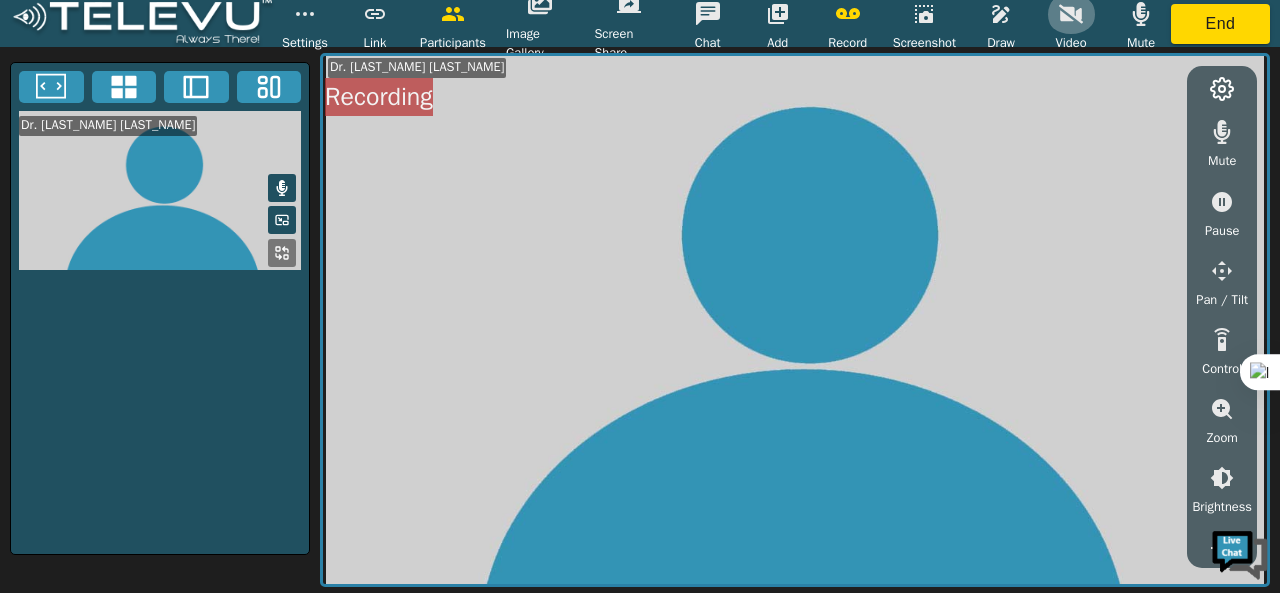 click 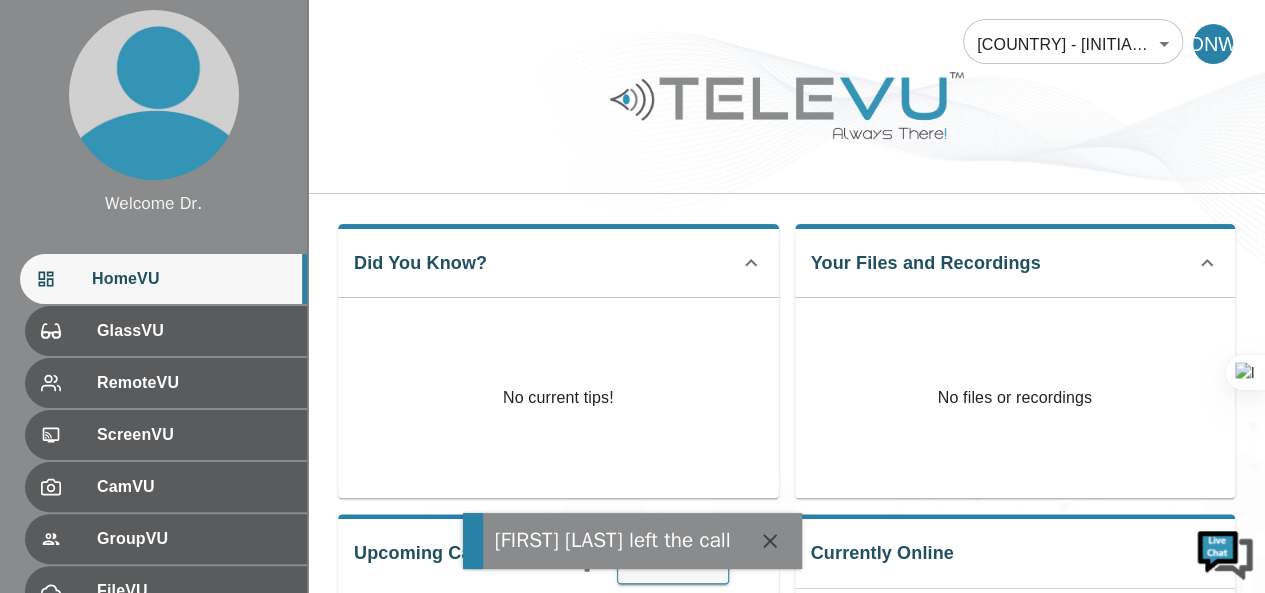 click on "[INITIALS]" at bounding box center (1213, 44) 